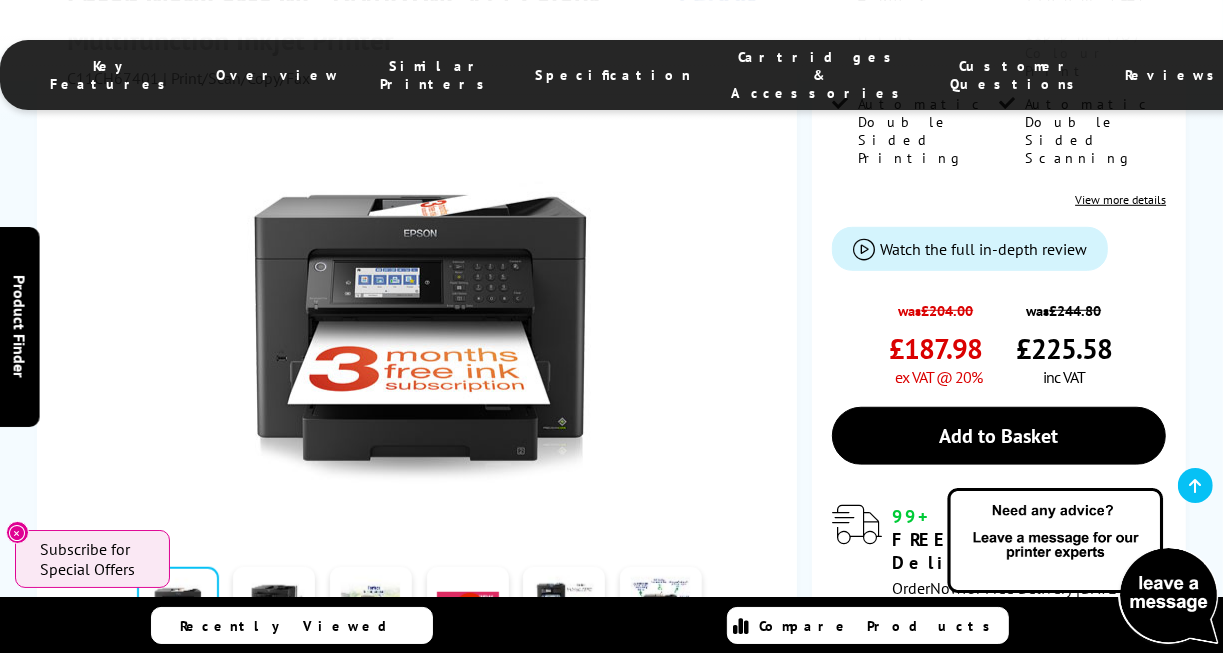 scroll, scrollTop: 648, scrollLeft: 0, axis: vertical 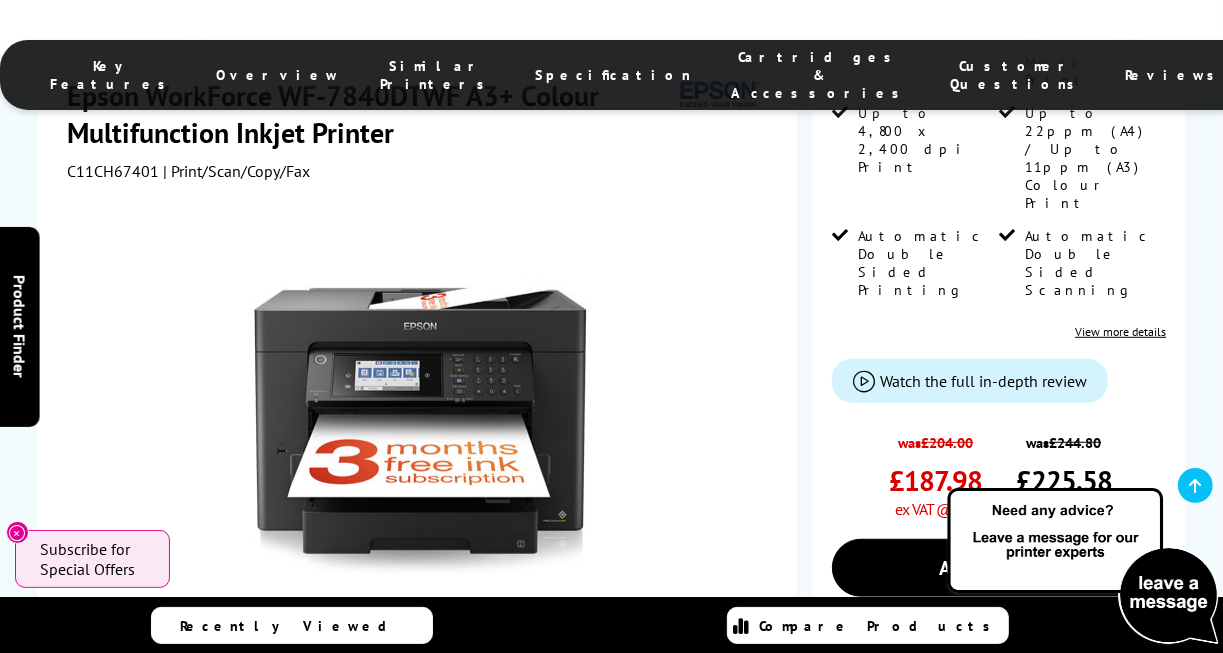 click on "Cartridges & Accessories" at bounding box center [820, 75] 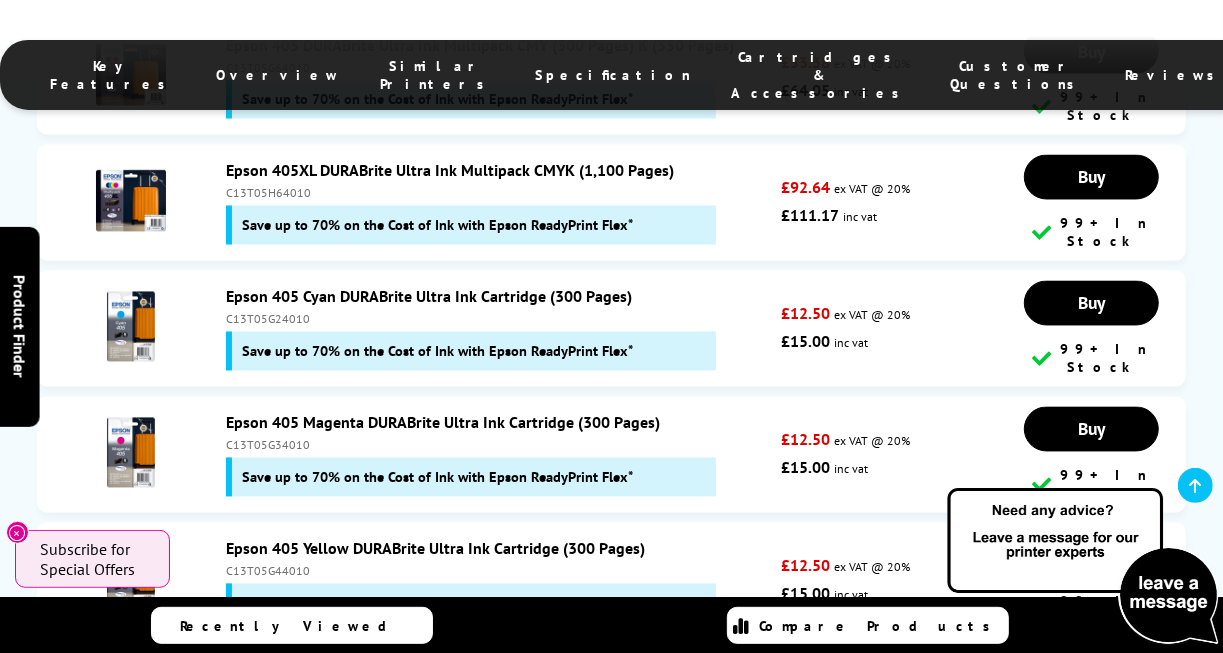 scroll, scrollTop: 7137, scrollLeft: 0, axis: vertical 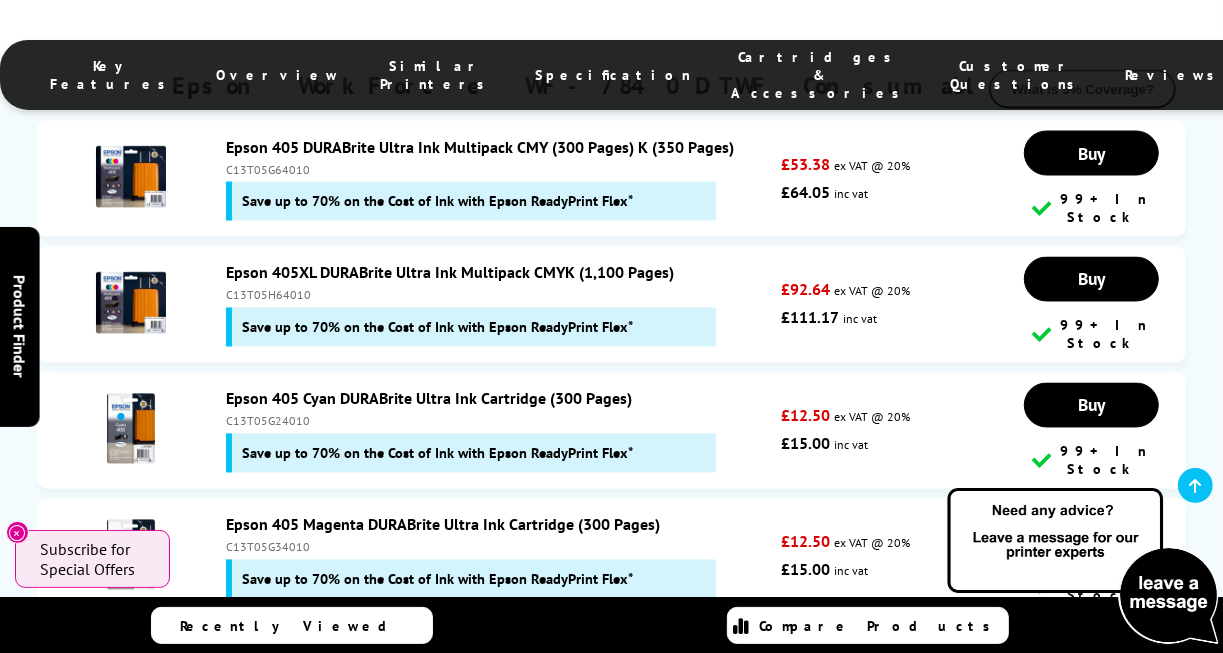 click on "Specification" at bounding box center (613, 75) 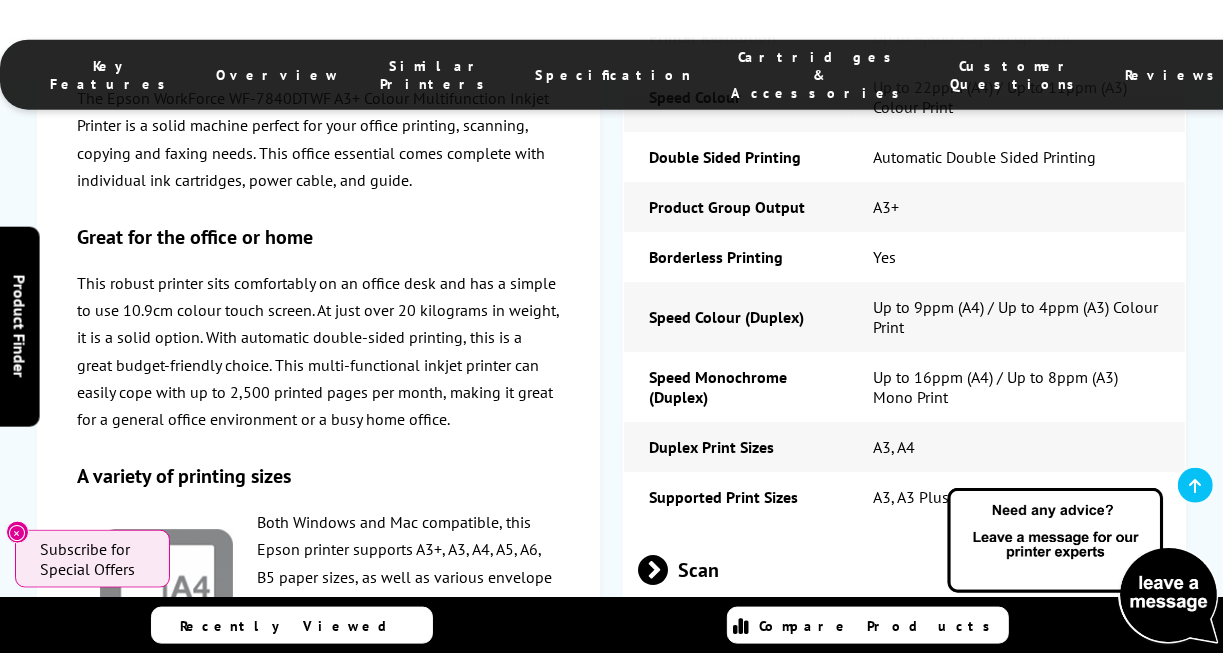 scroll, scrollTop: 4016, scrollLeft: 0, axis: vertical 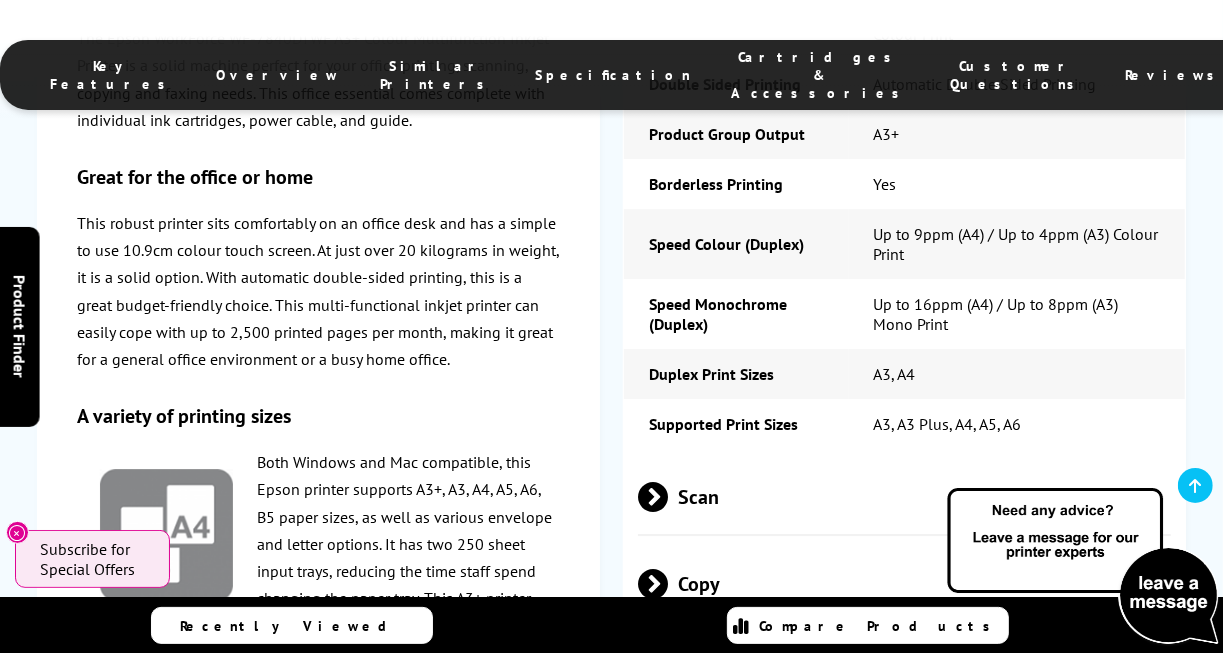 click on "Scan" at bounding box center (904, 496) 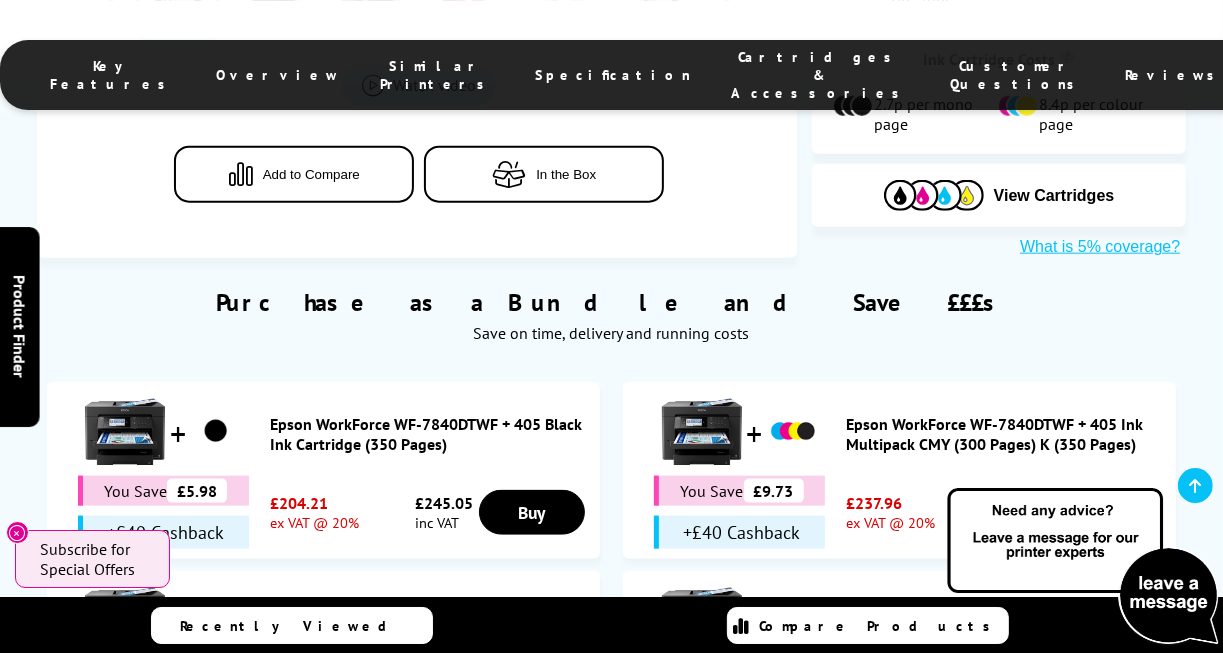 scroll, scrollTop: 1424, scrollLeft: 0, axis: vertical 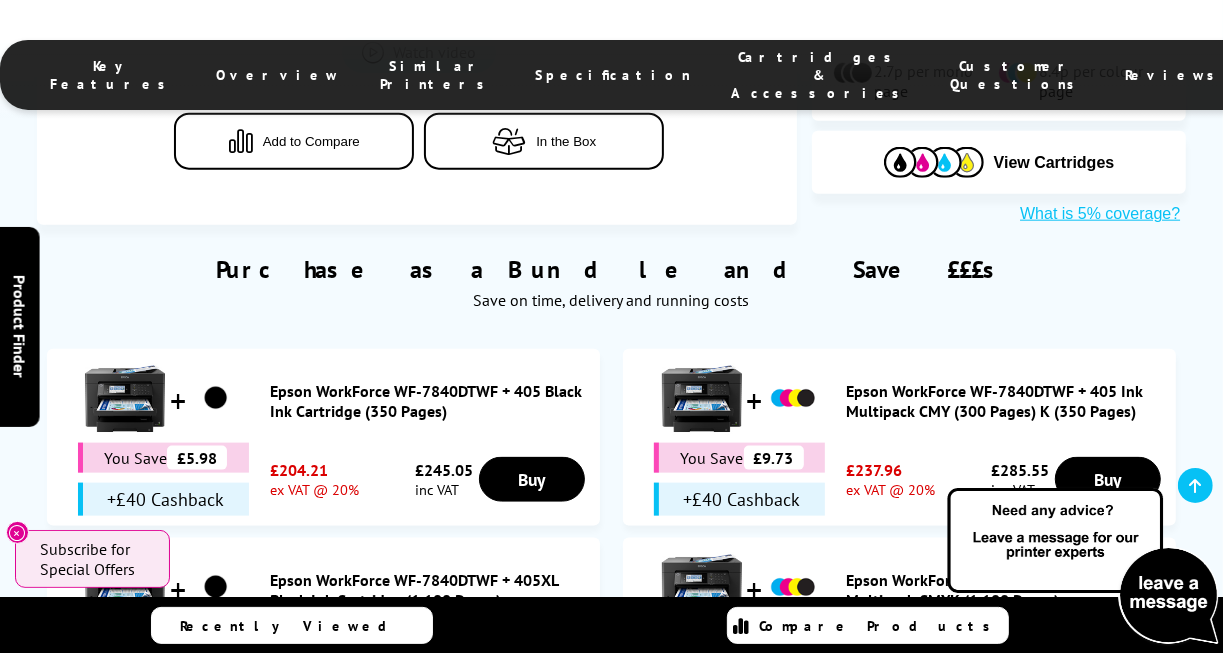 click on "Epson WorkForce WF-7840DTWF + 405XL Black Ink Cartridge (1,100 Pages)" at bounding box center (430, 590) 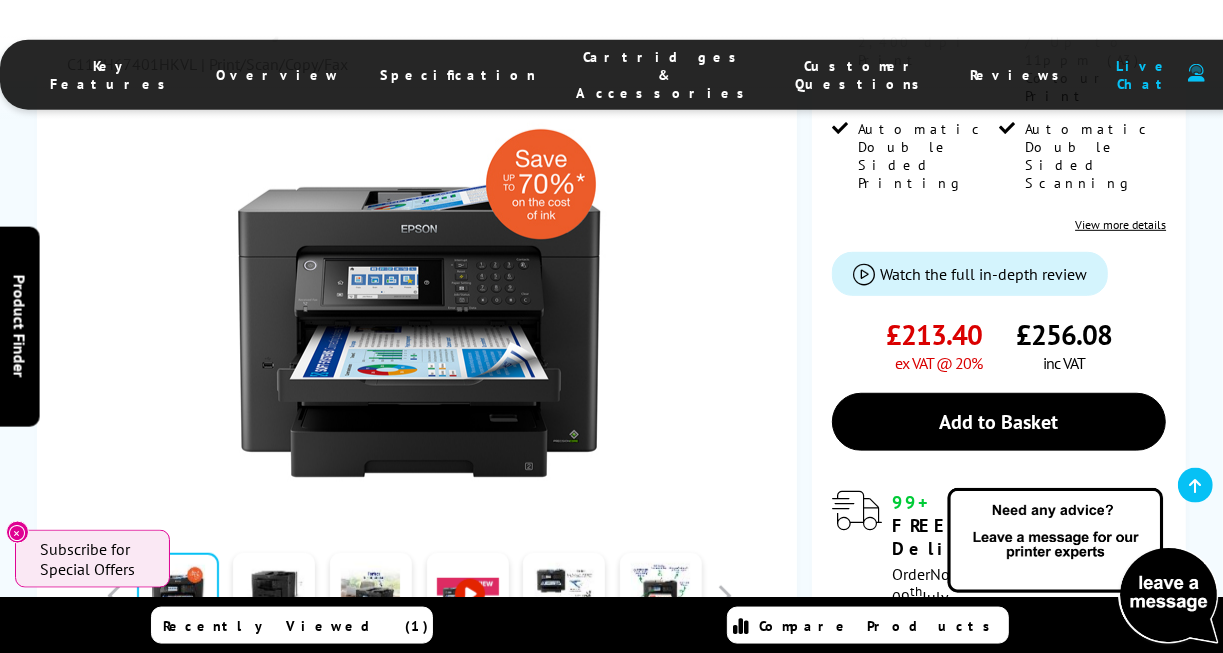 scroll, scrollTop: 756, scrollLeft: 0, axis: vertical 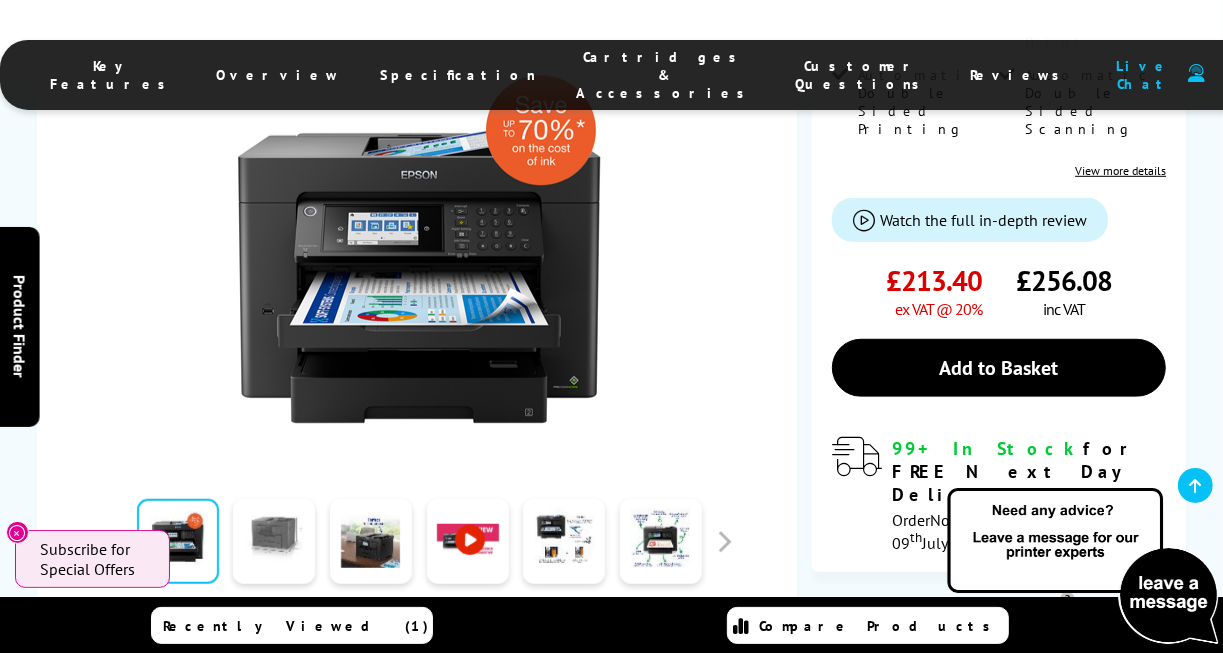 click at bounding box center [274, 541] 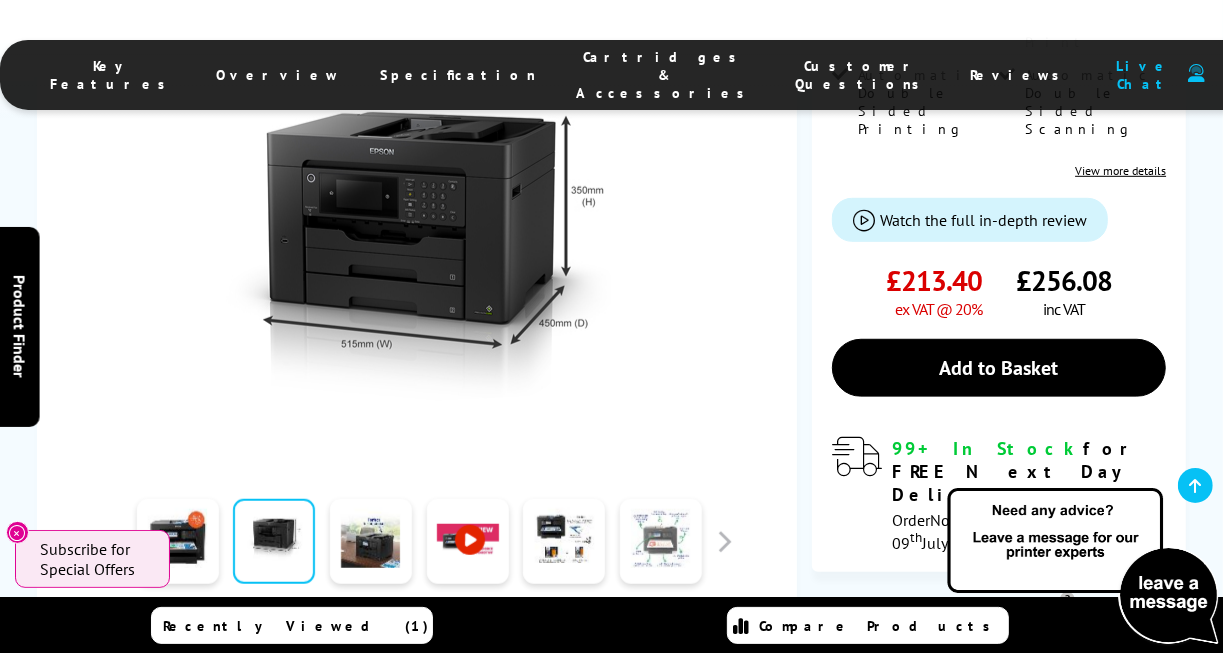 click at bounding box center [661, 541] 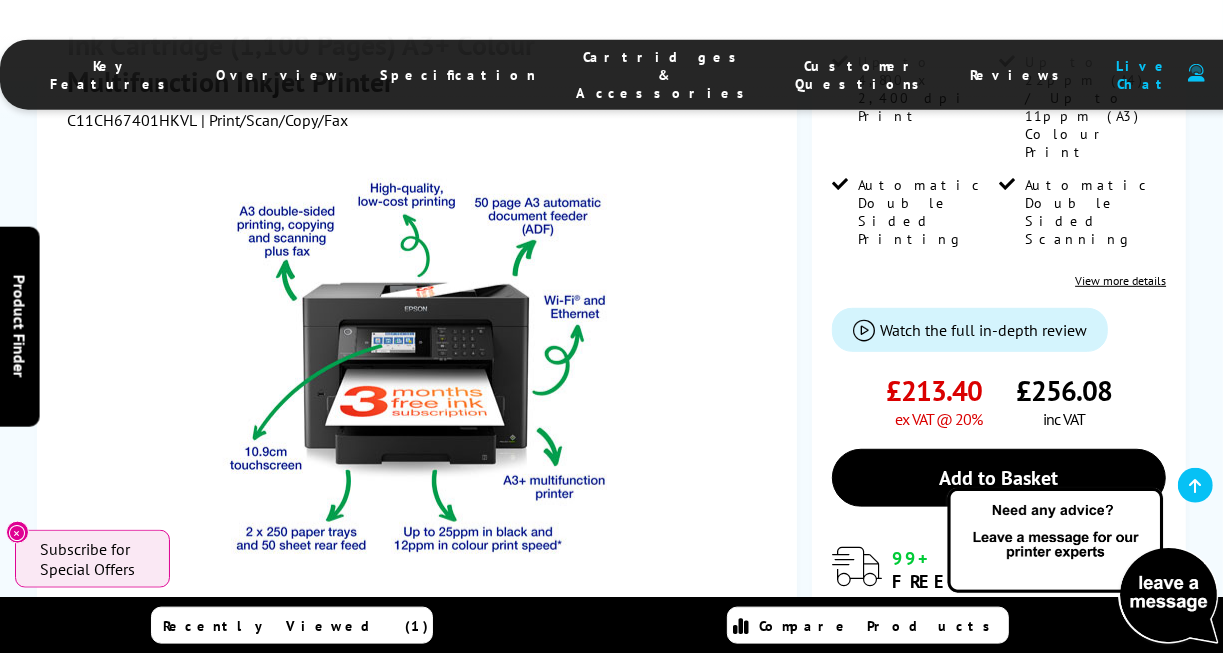 scroll, scrollTop: 648, scrollLeft: 0, axis: vertical 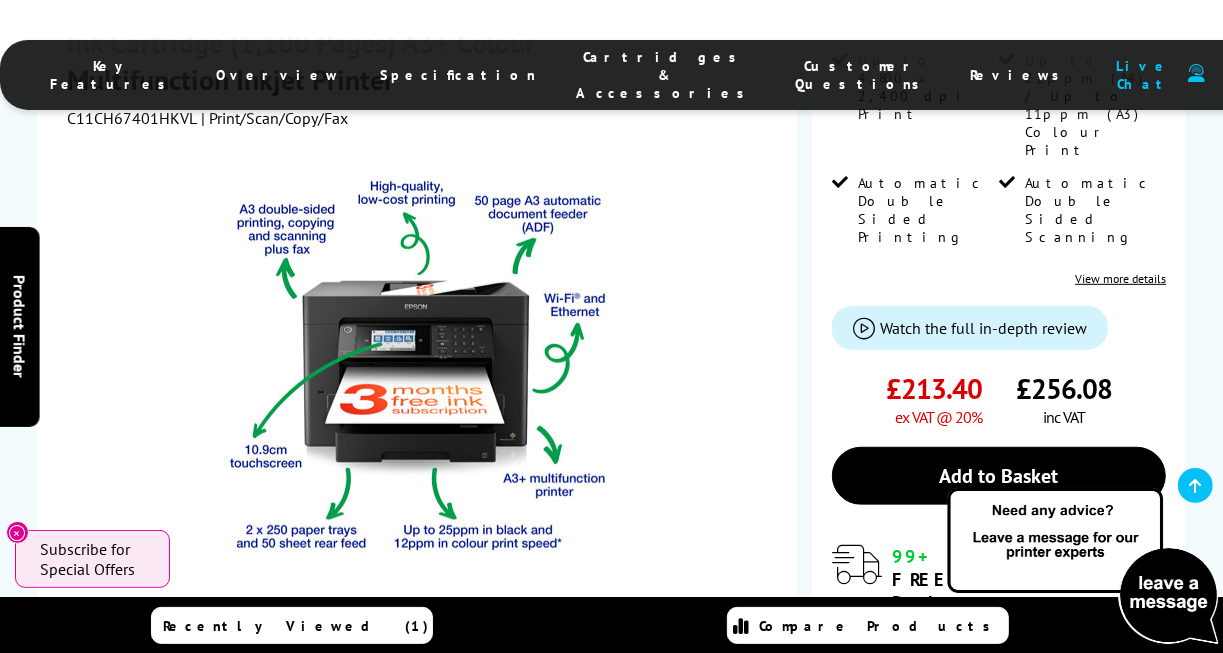 click at bounding box center (564, 649) 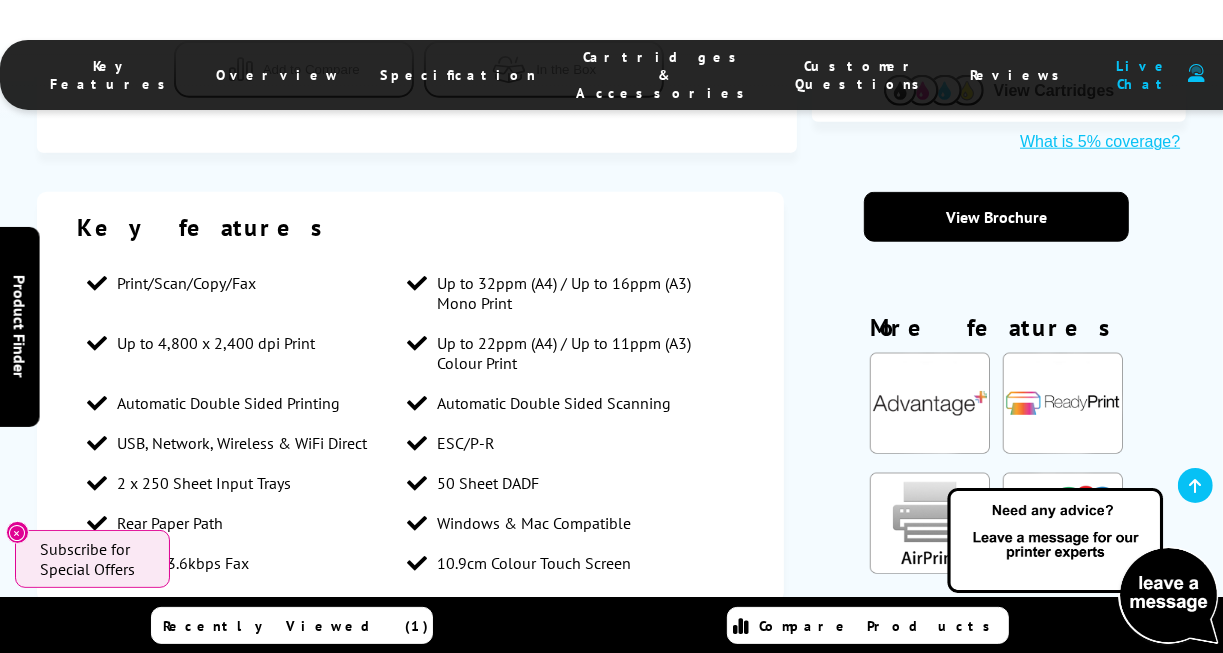 scroll, scrollTop: 1512, scrollLeft: 0, axis: vertical 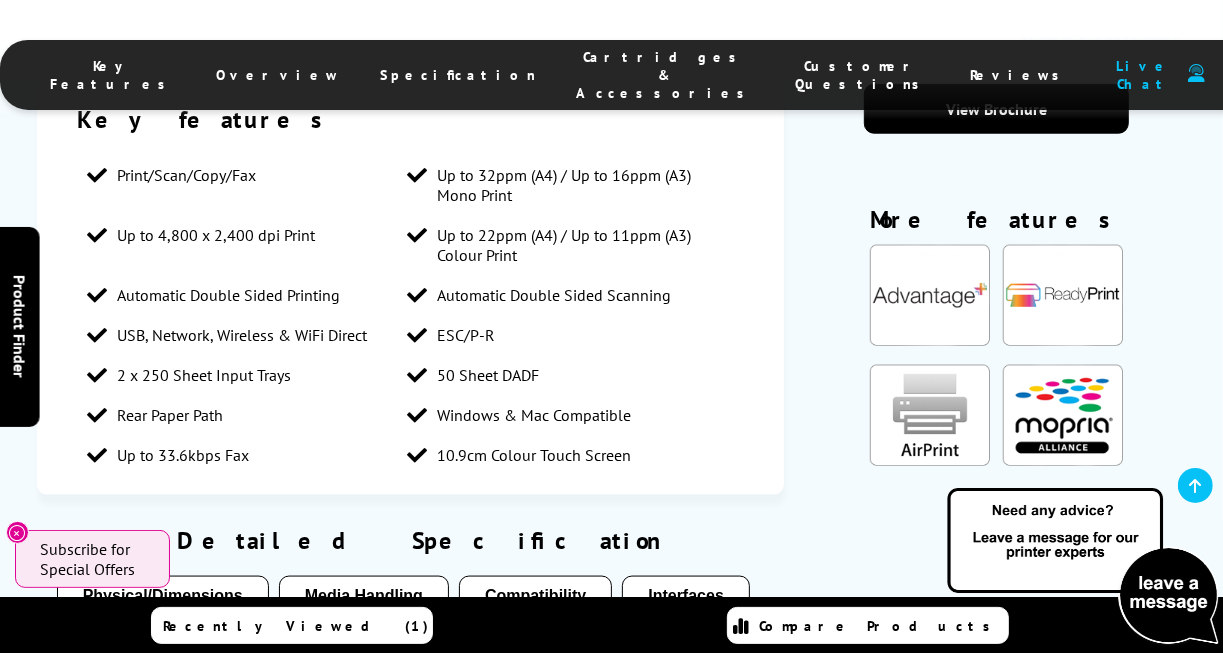click on "Compatibility" at bounding box center (535, 596) 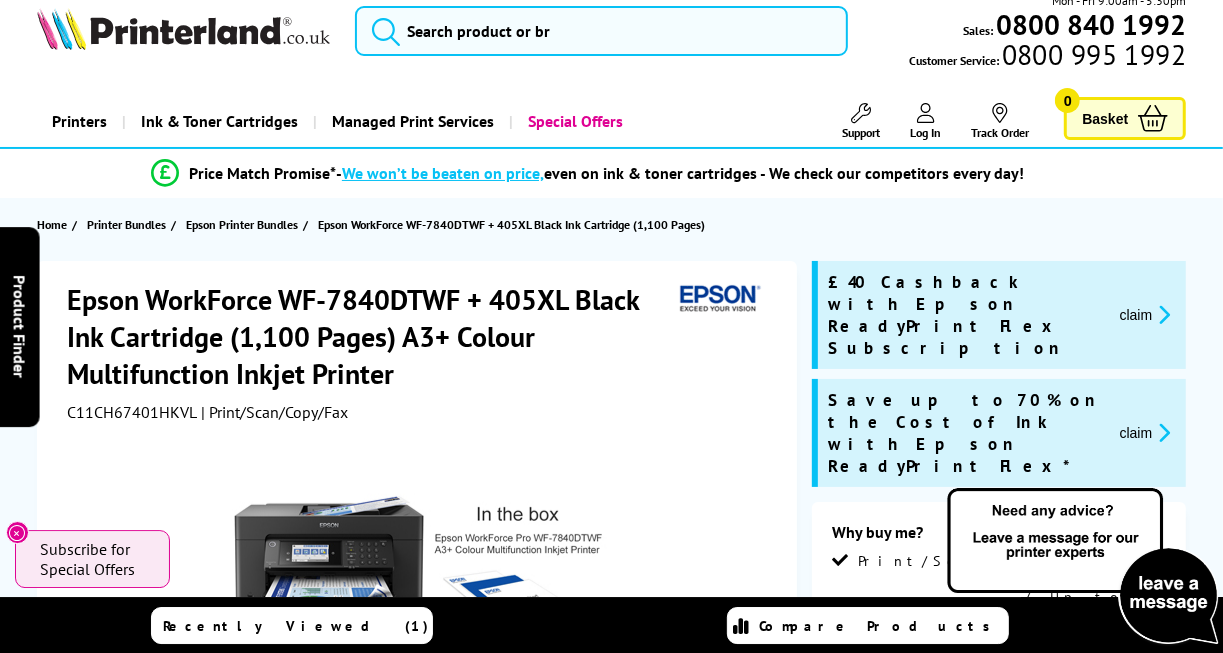 scroll, scrollTop: 0, scrollLeft: 0, axis: both 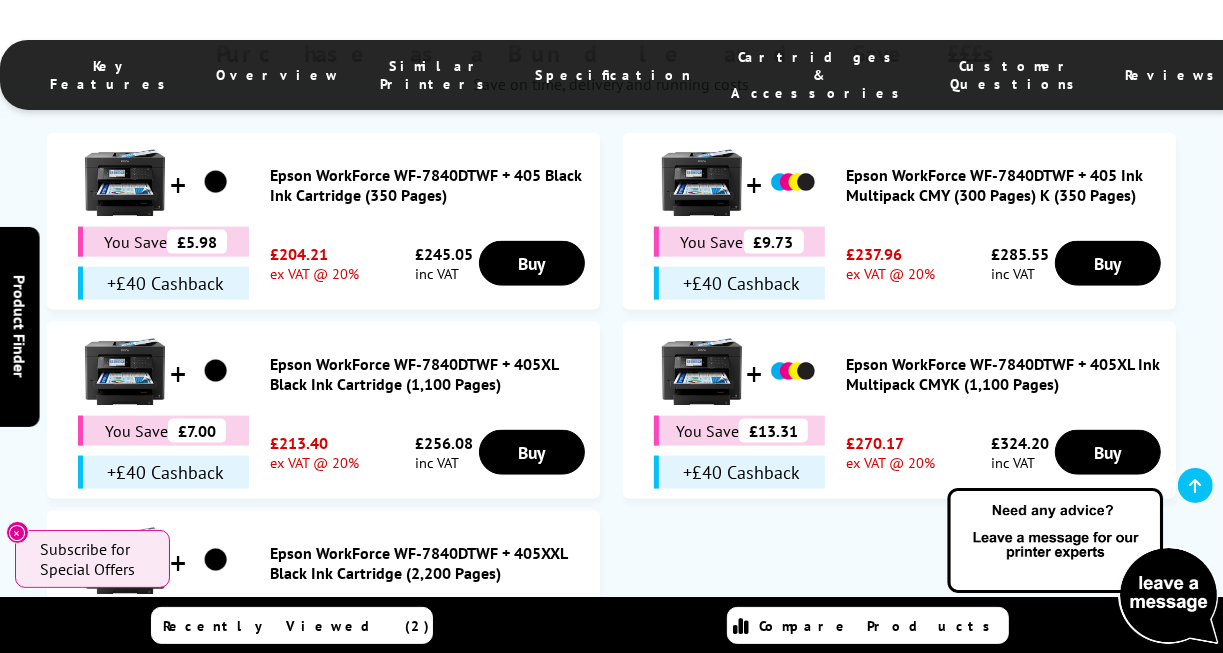 click on "Epson WorkForce WF-7840DTWF + 405XXL Black Ink Cartridge (2,200 Pages)" at bounding box center (430, 563) 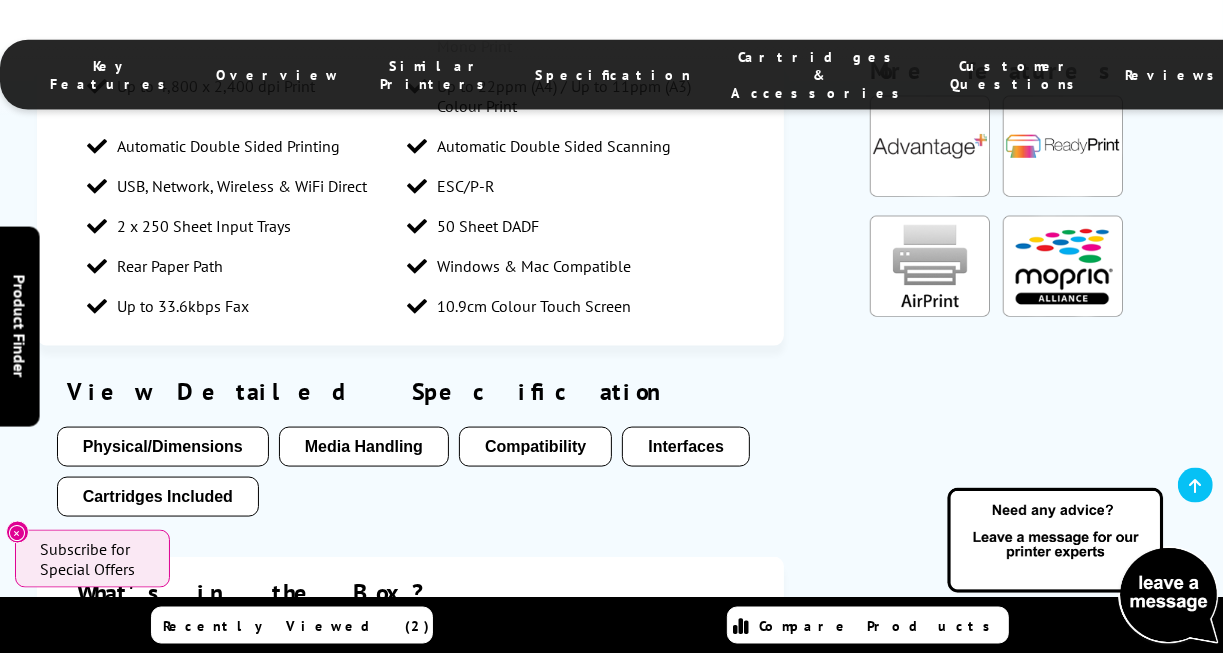 scroll, scrollTop: 1620, scrollLeft: 0, axis: vertical 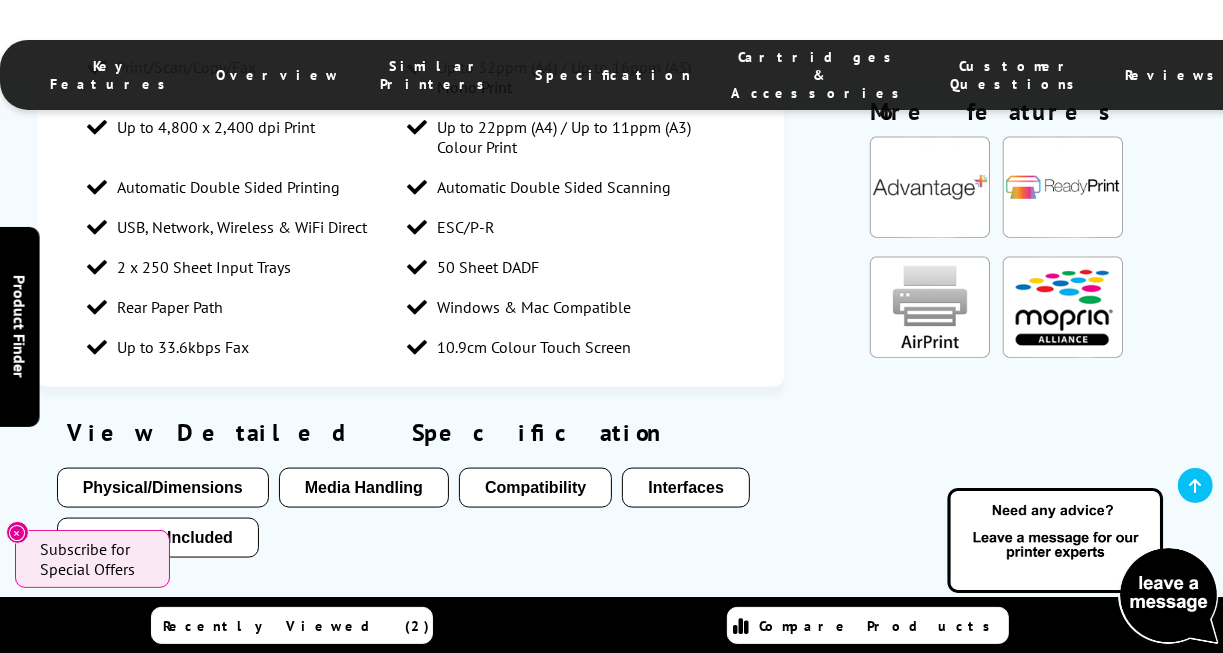 click on "Cartridges Included" at bounding box center [158, 538] 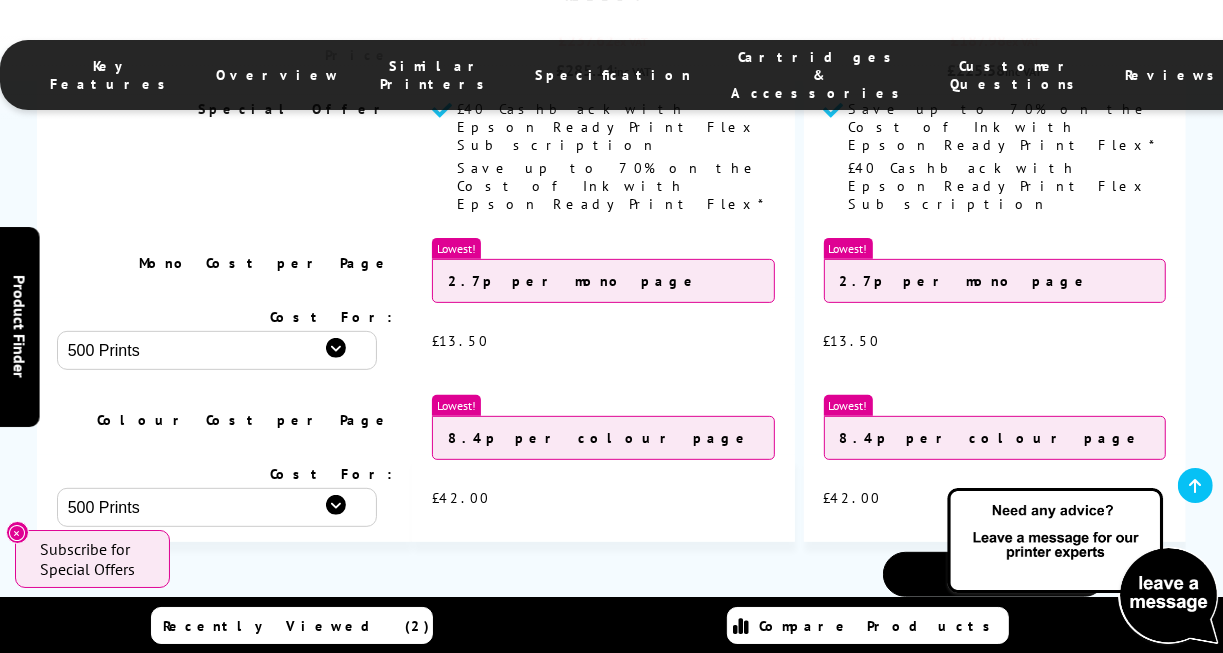 scroll, scrollTop: 5285, scrollLeft: 0, axis: vertical 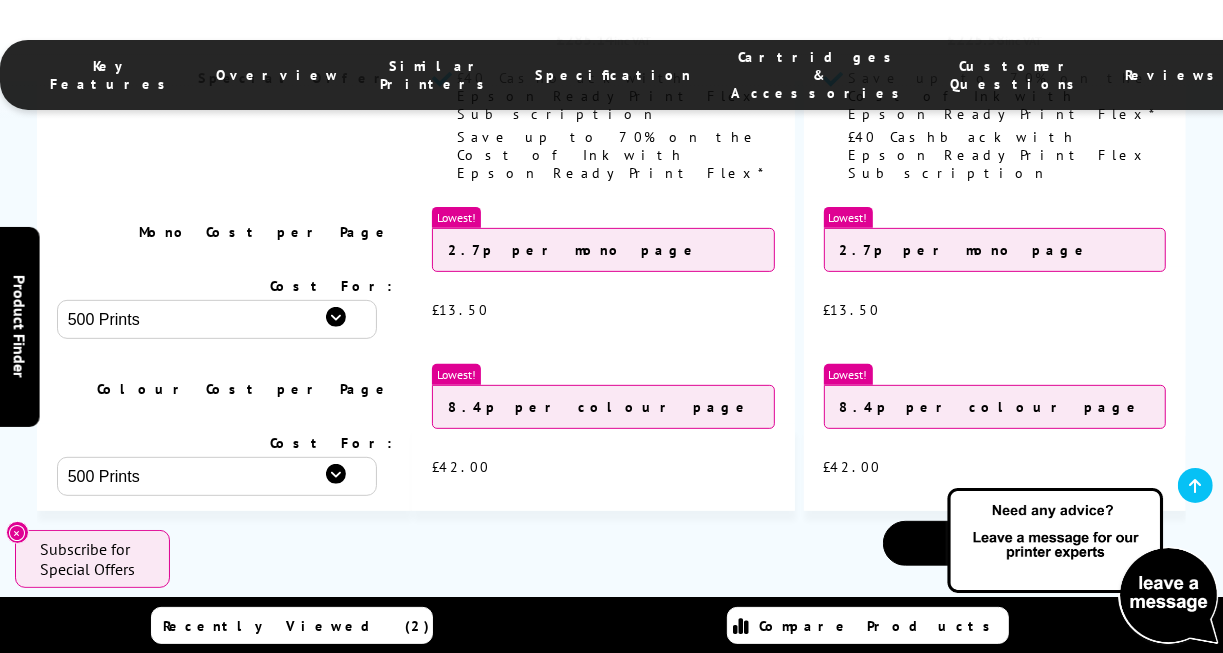 click on "Save up to 70% on the Cost of Ink with Epson ReadyPrint Flex*" at bounding box center (437, 867) 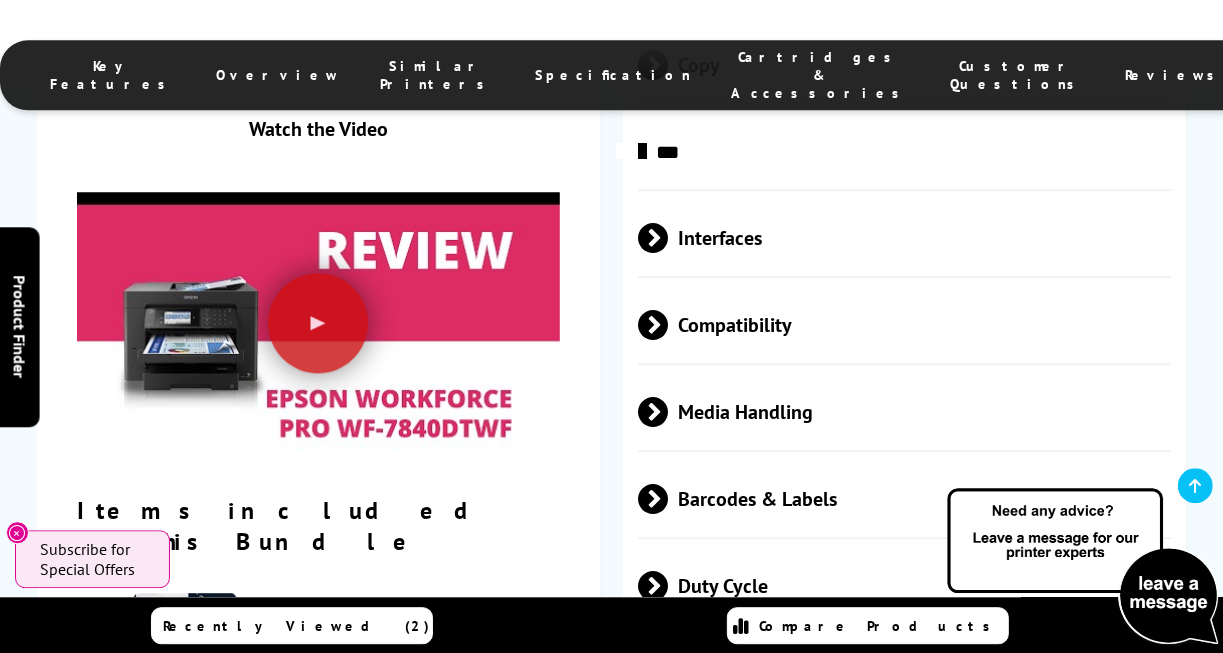 scroll, scrollTop: 3341, scrollLeft: 0, axis: vertical 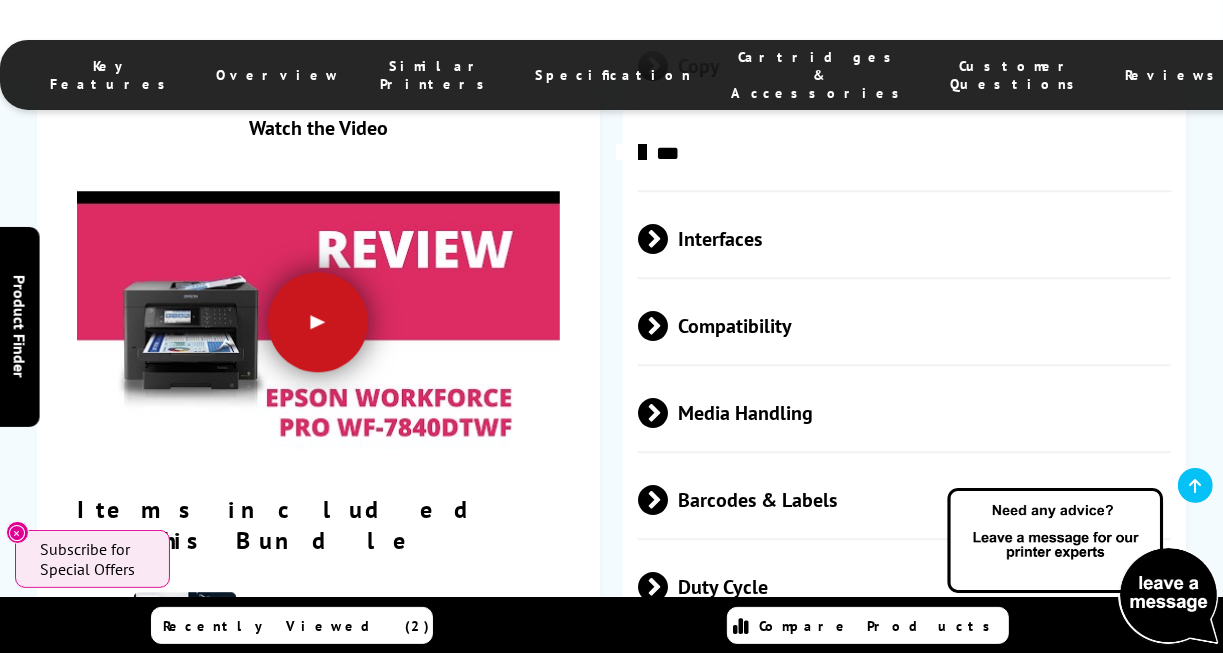 click at bounding box center (318, 323) 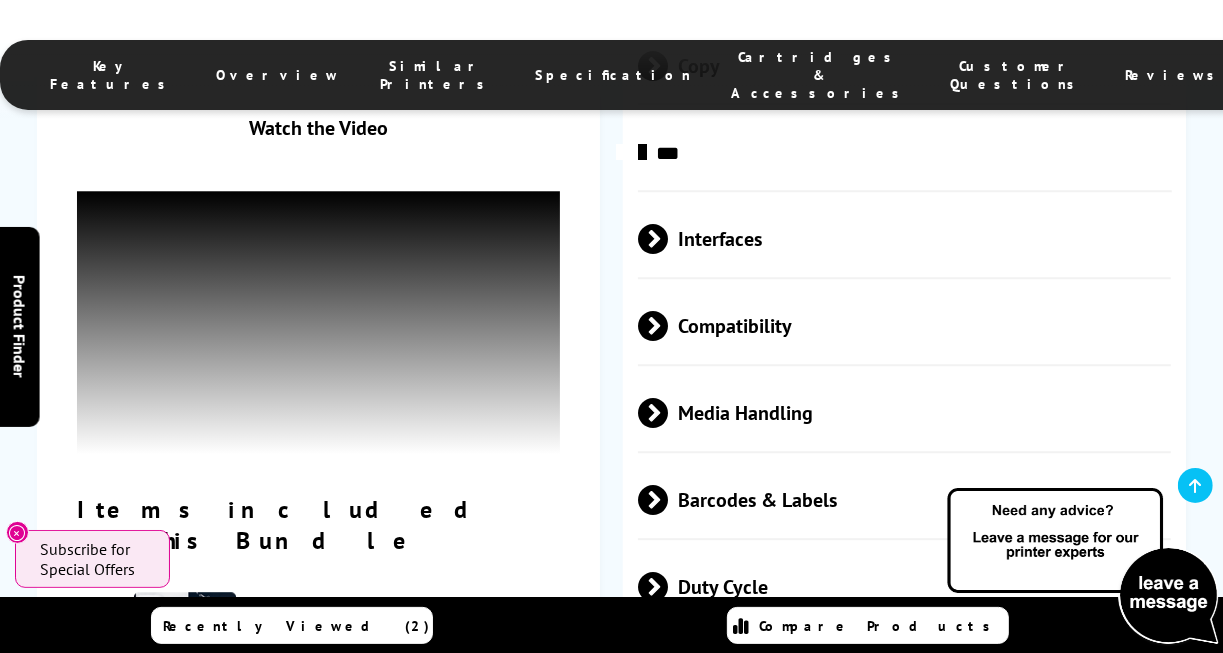click on "Watch the Video" at bounding box center [318, 285] 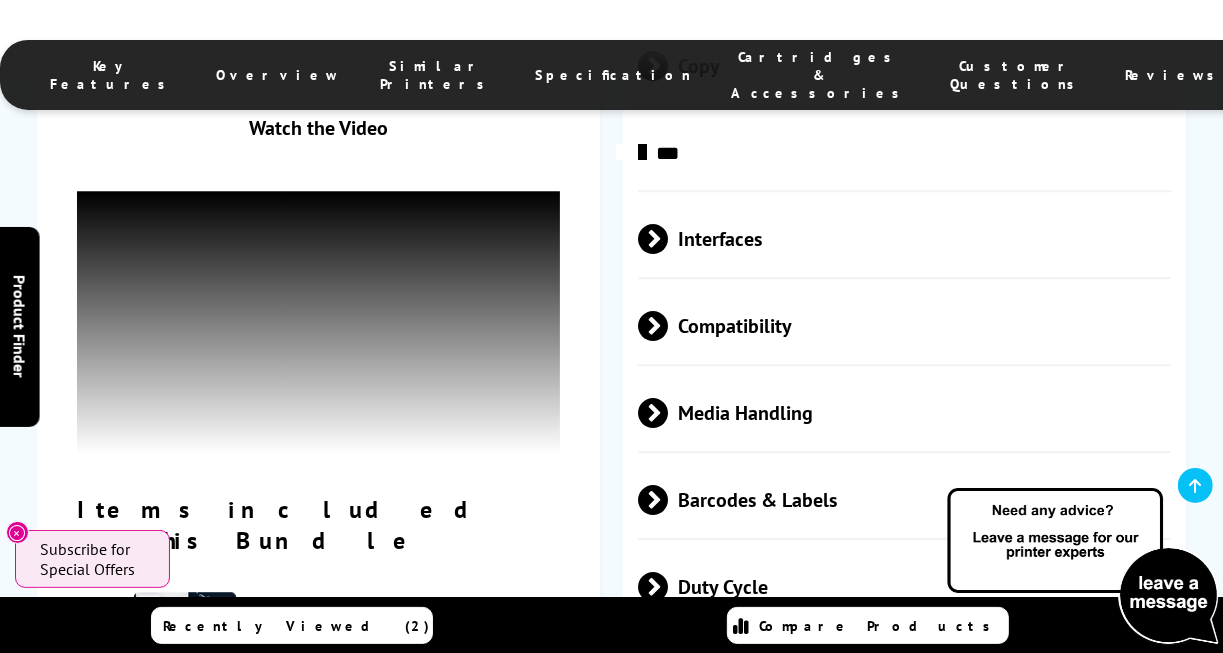 click on "Cartridges & Accessories" at bounding box center [820, 75] 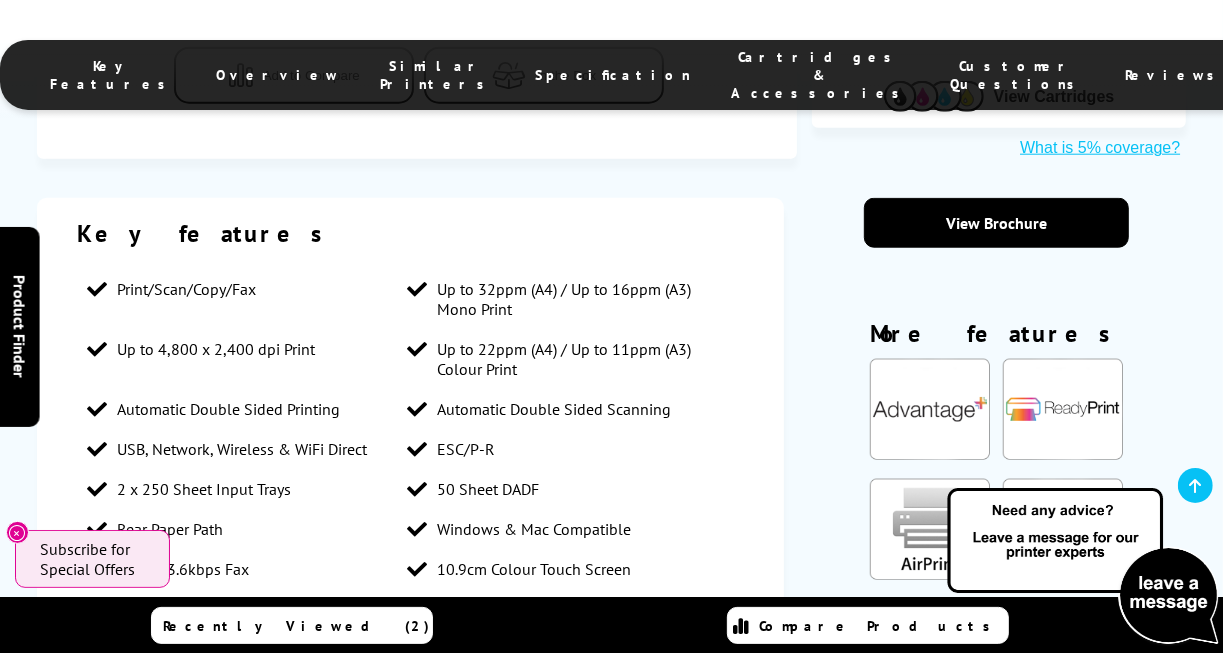 scroll, scrollTop: 750, scrollLeft: 0, axis: vertical 